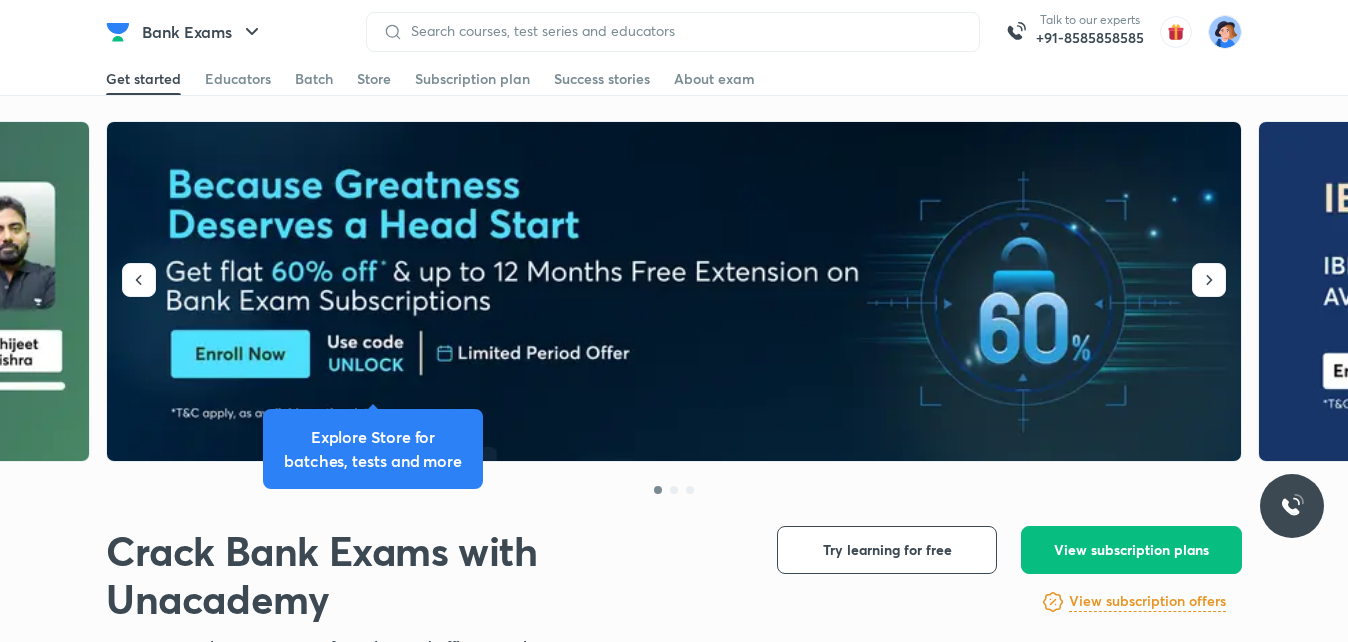 scroll, scrollTop: 300, scrollLeft: 0, axis: vertical 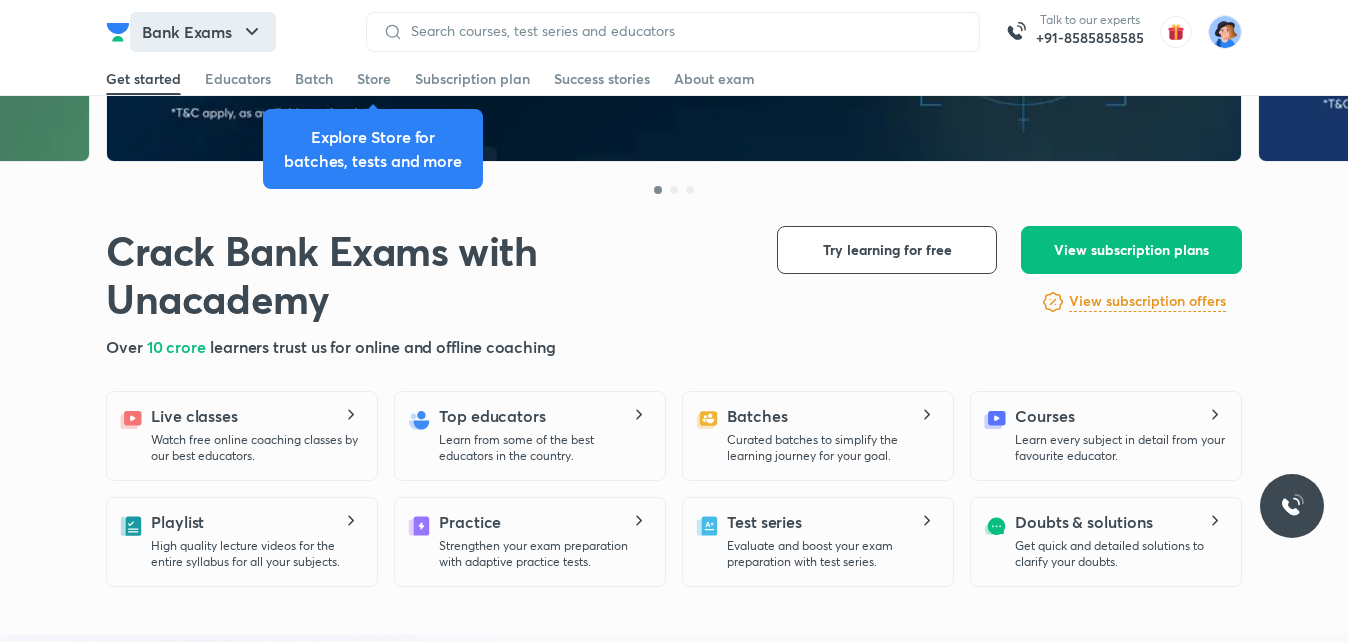 click on "Bank Exams" at bounding box center [203, 32] 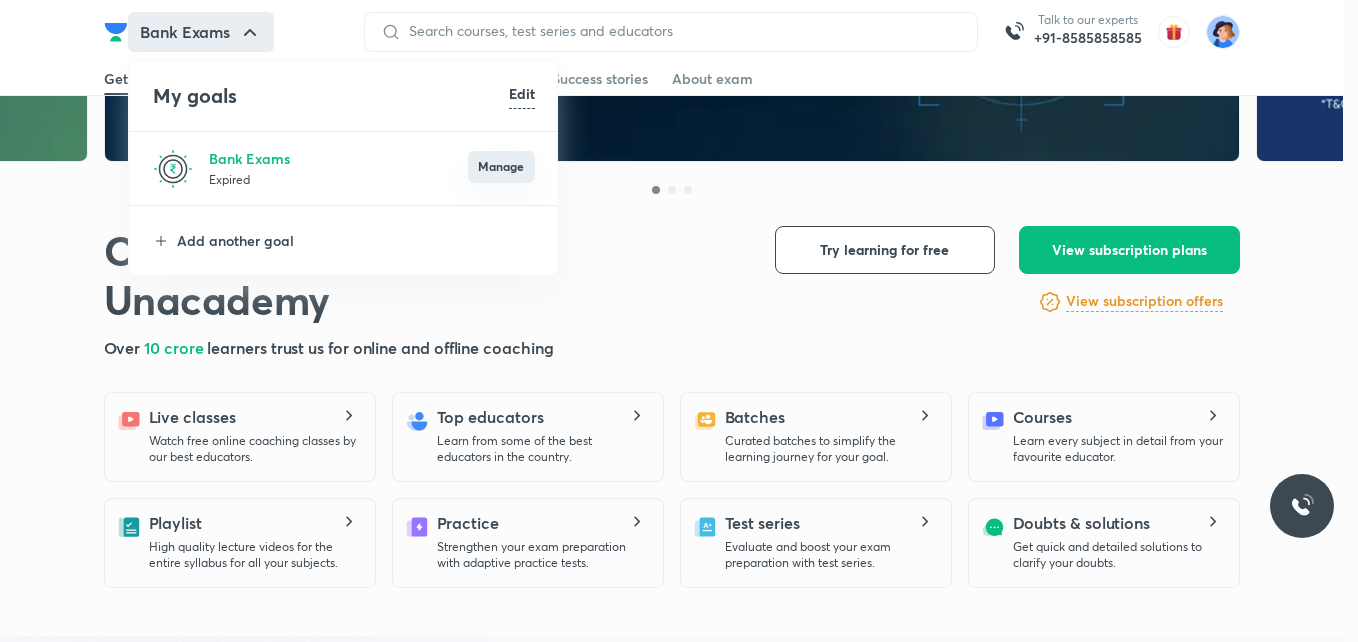 click on "Manage" at bounding box center [501, 167] 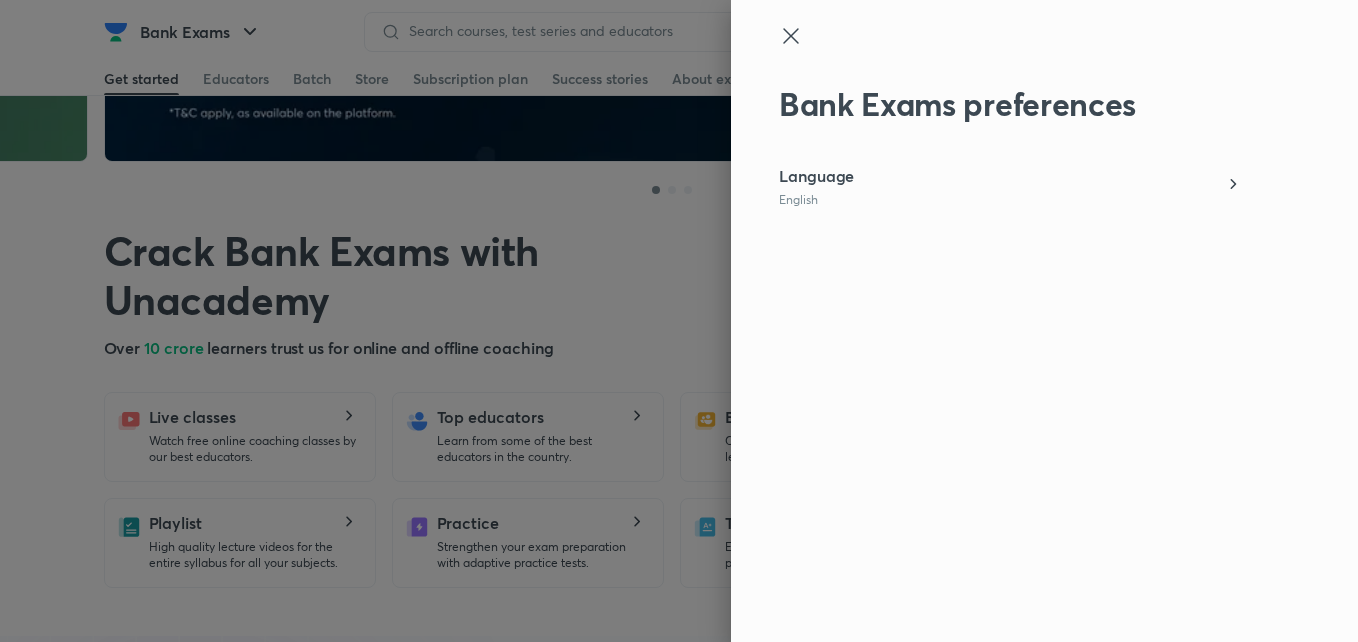 click 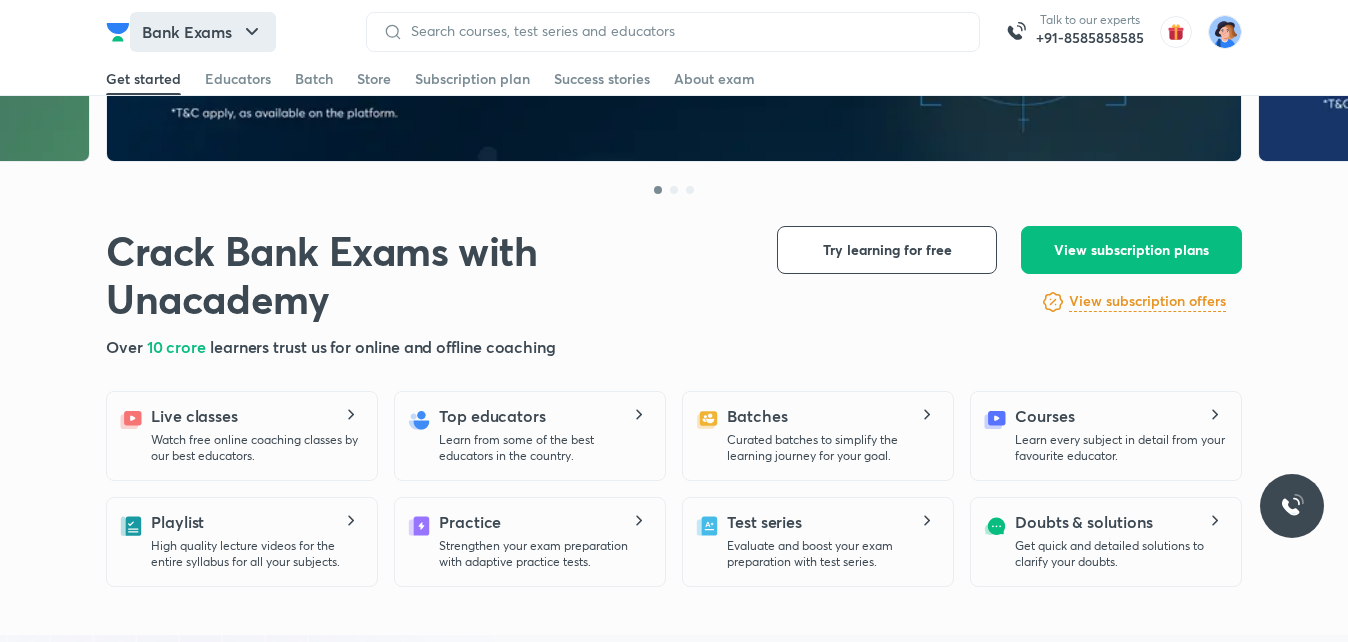 click on "Bank Exams" at bounding box center (203, 32) 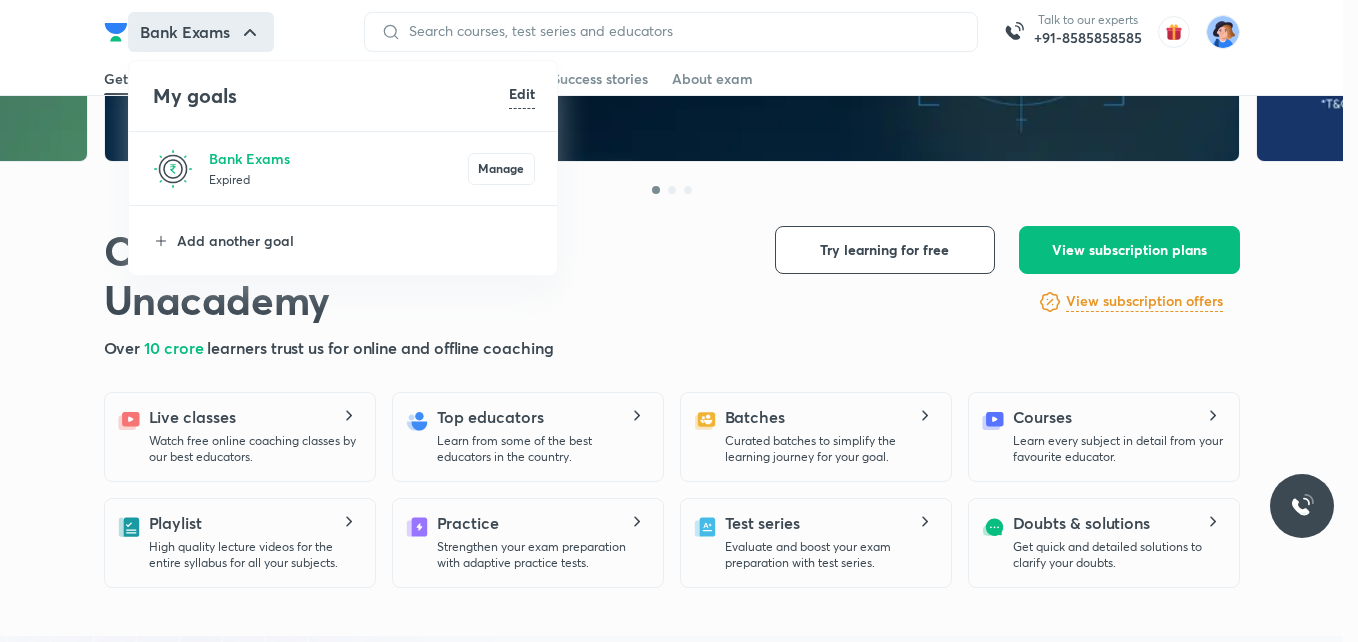 click at bounding box center (679, 321) 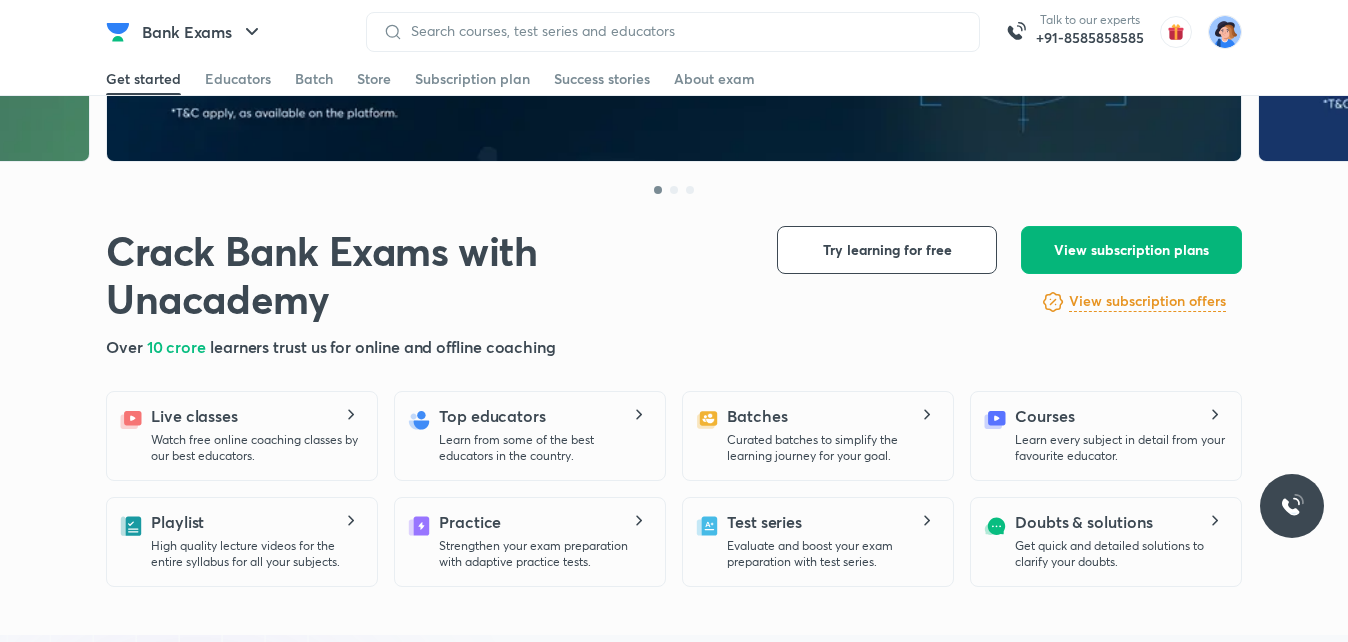 click on "View subscription plans" at bounding box center (1131, 250) 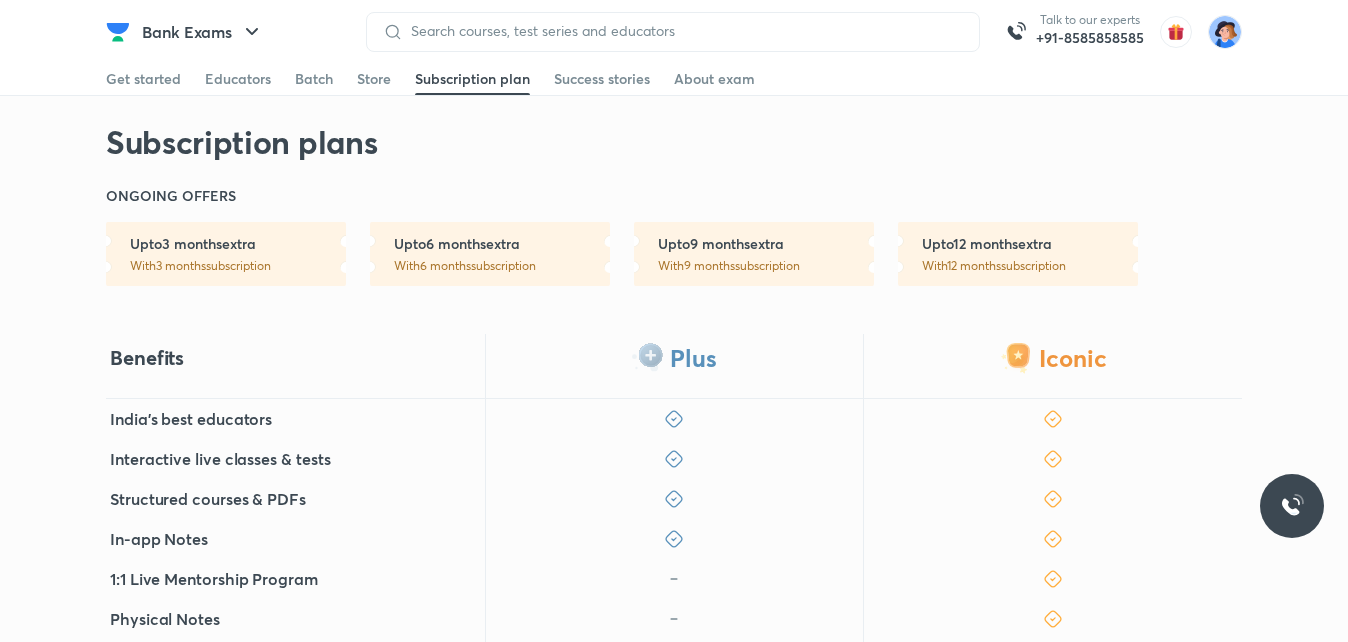 scroll, scrollTop: 0, scrollLeft: 0, axis: both 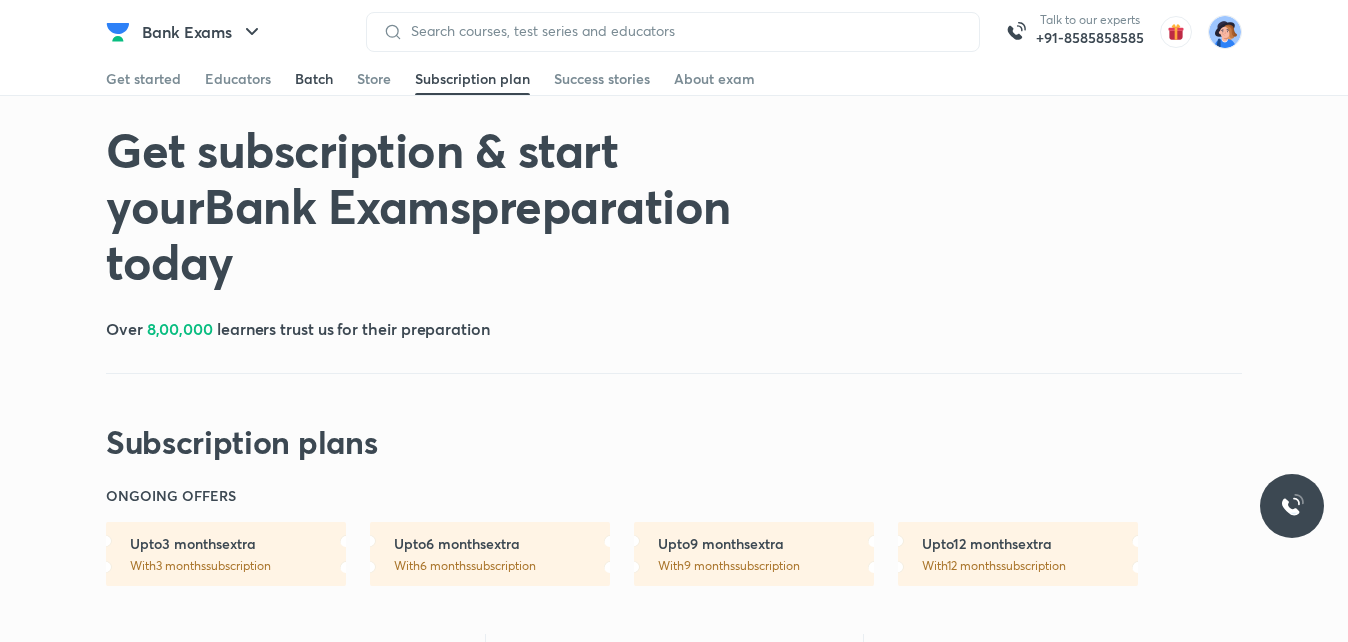 click on "Batch" at bounding box center [314, 79] 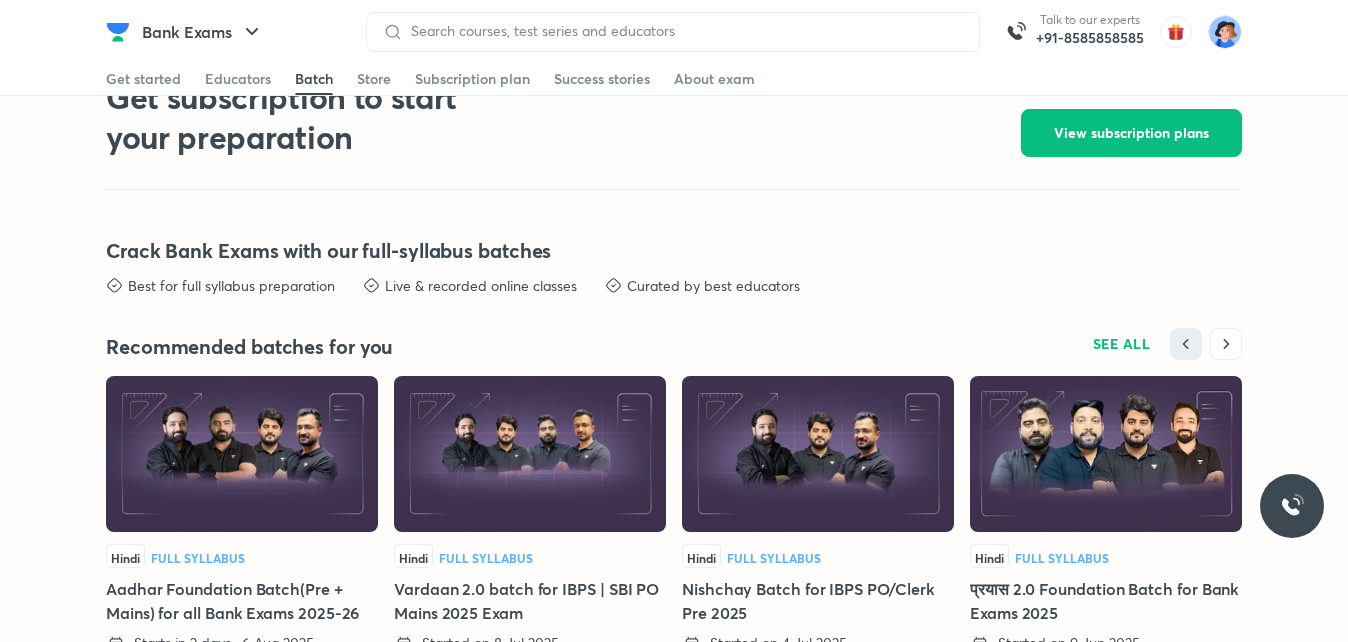 scroll, scrollTop: 3941, scrollLeft: 0, axis: vertical 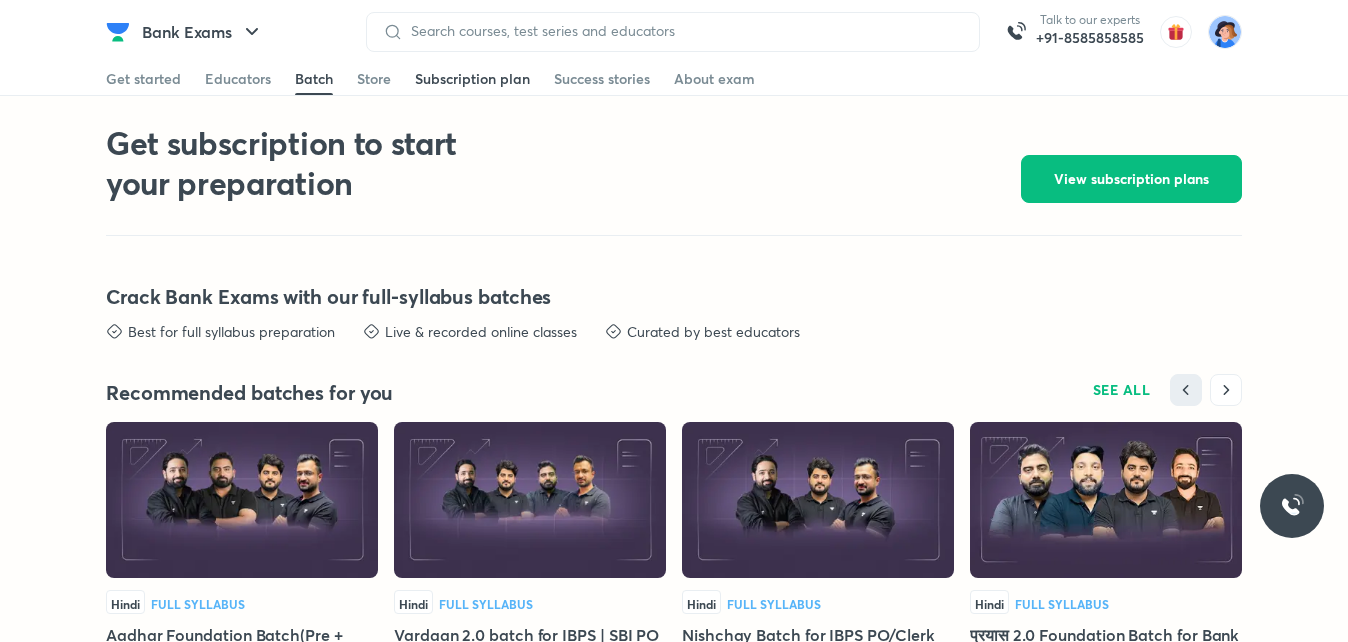 click on "Subscription plan" at bounding box center (472, 79) 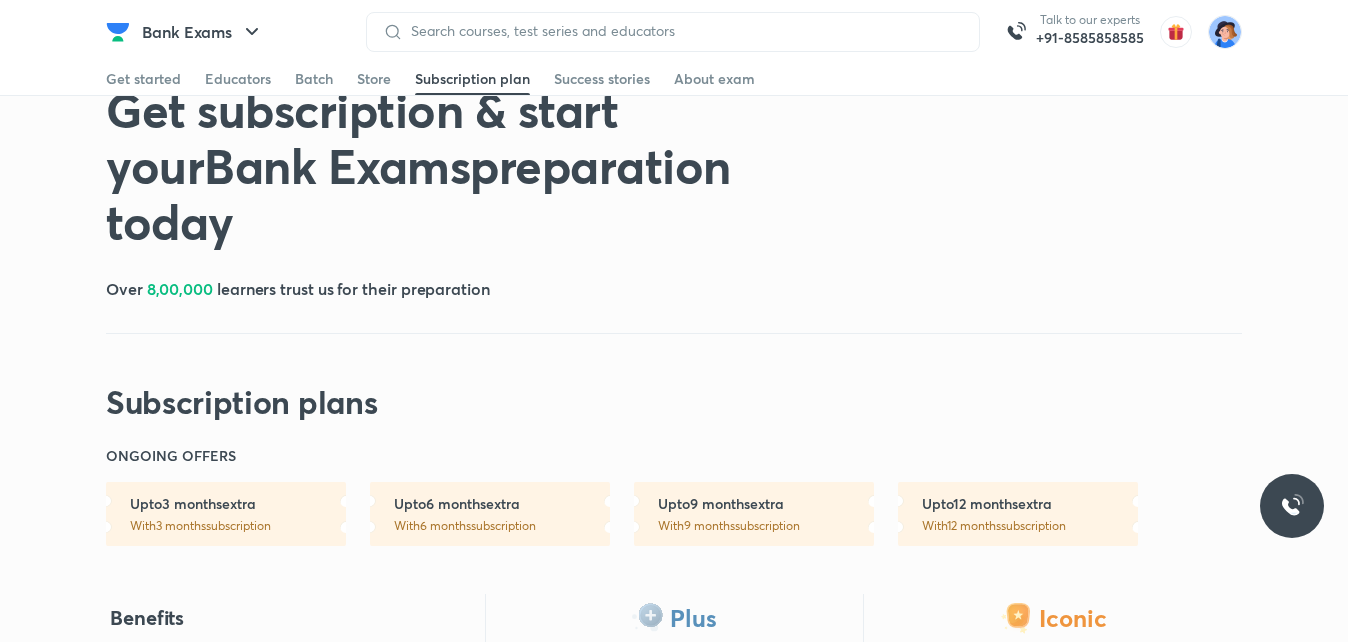 scroll, scrollTop: 0, scrollLeft: 0, axis: both 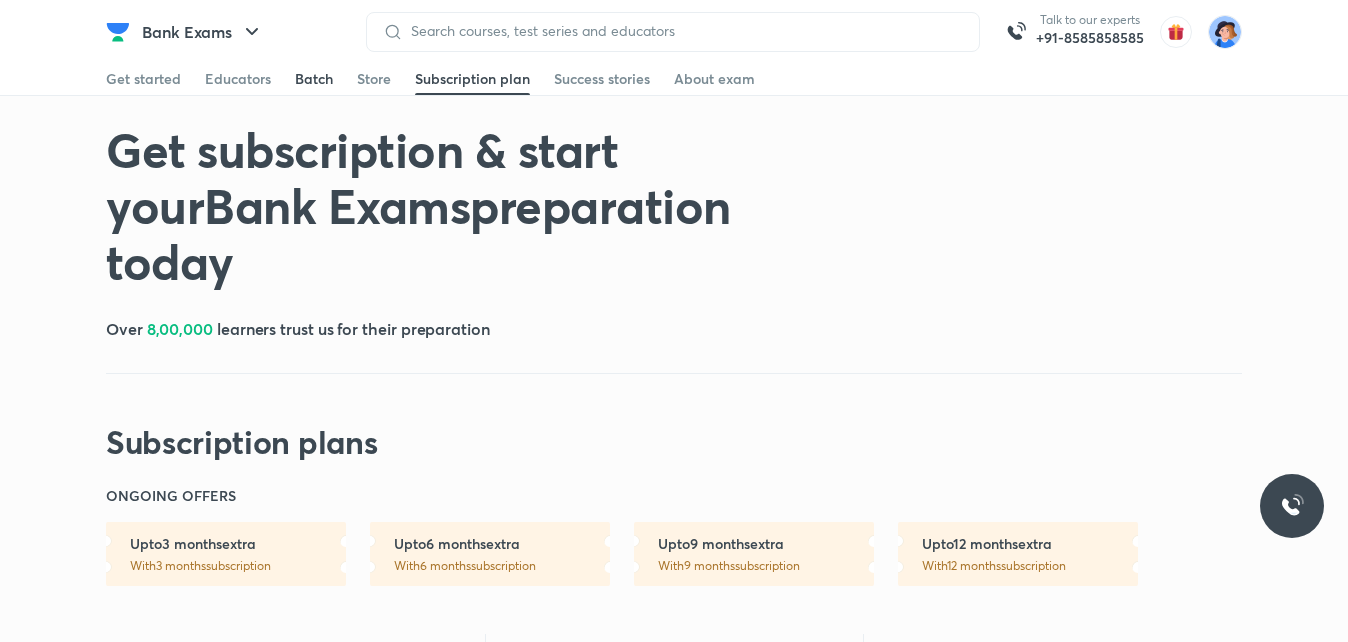 click on "Batch" at bounding box center [314, 79] 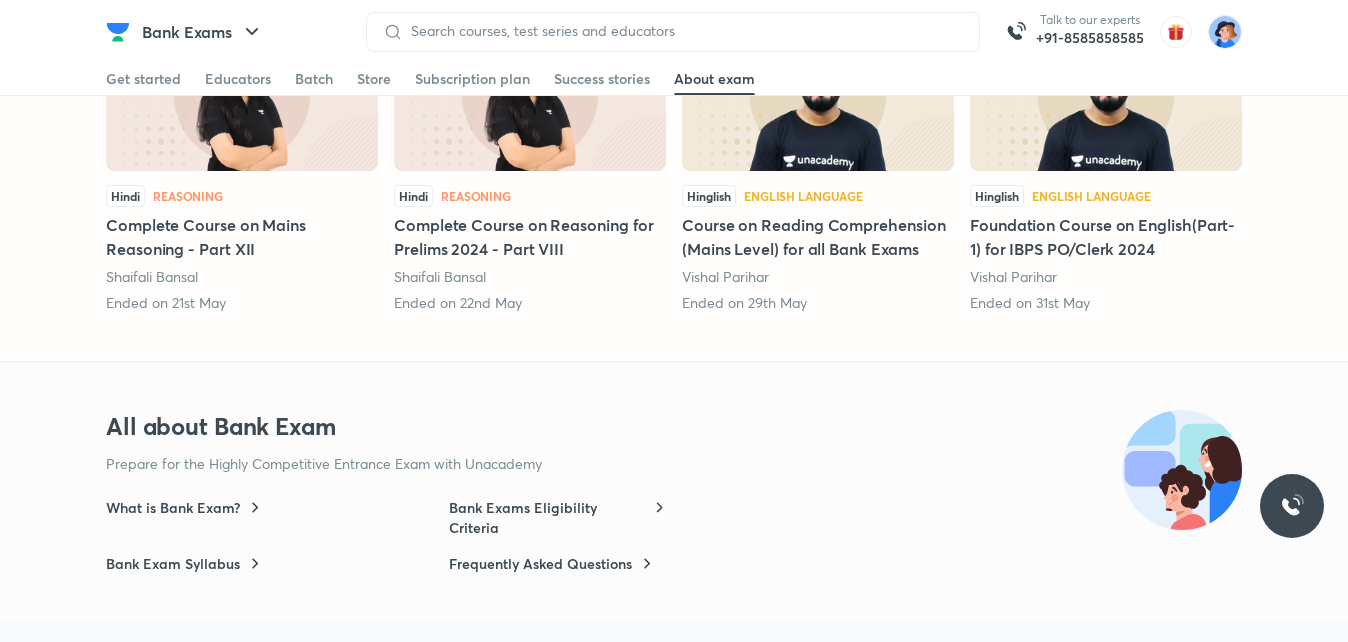 scroll, scrollTop: 4887, scrollLeft: 0, axis: vertical 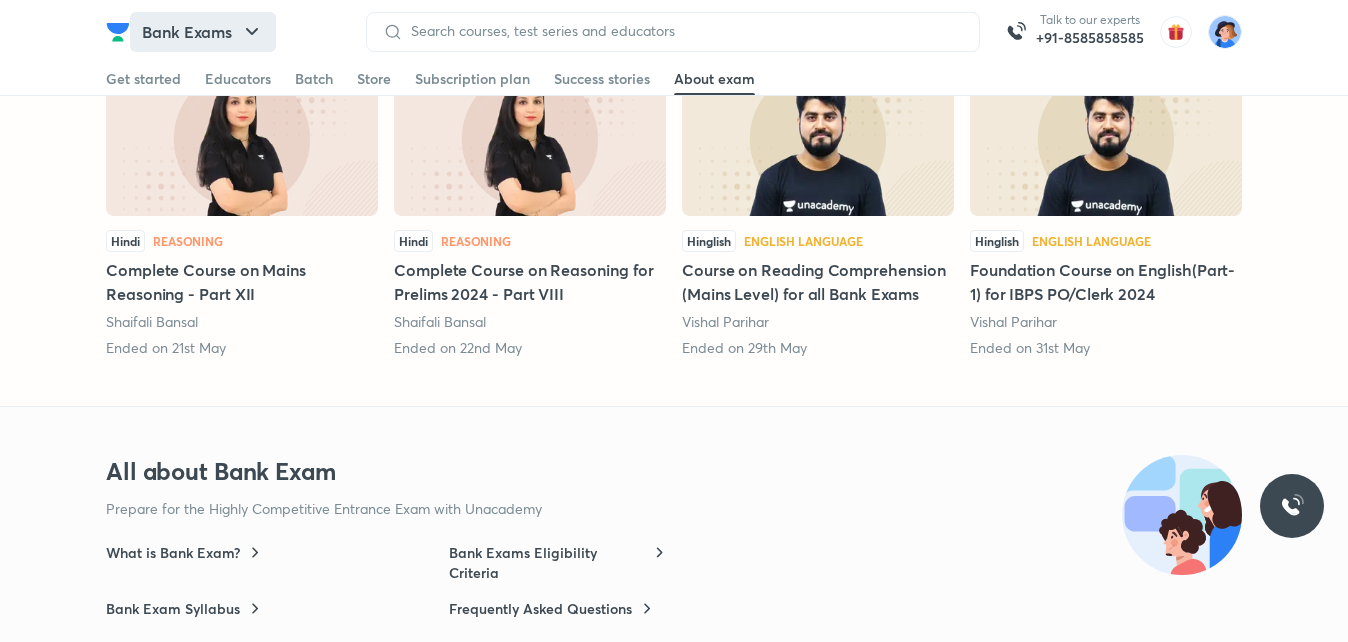 click 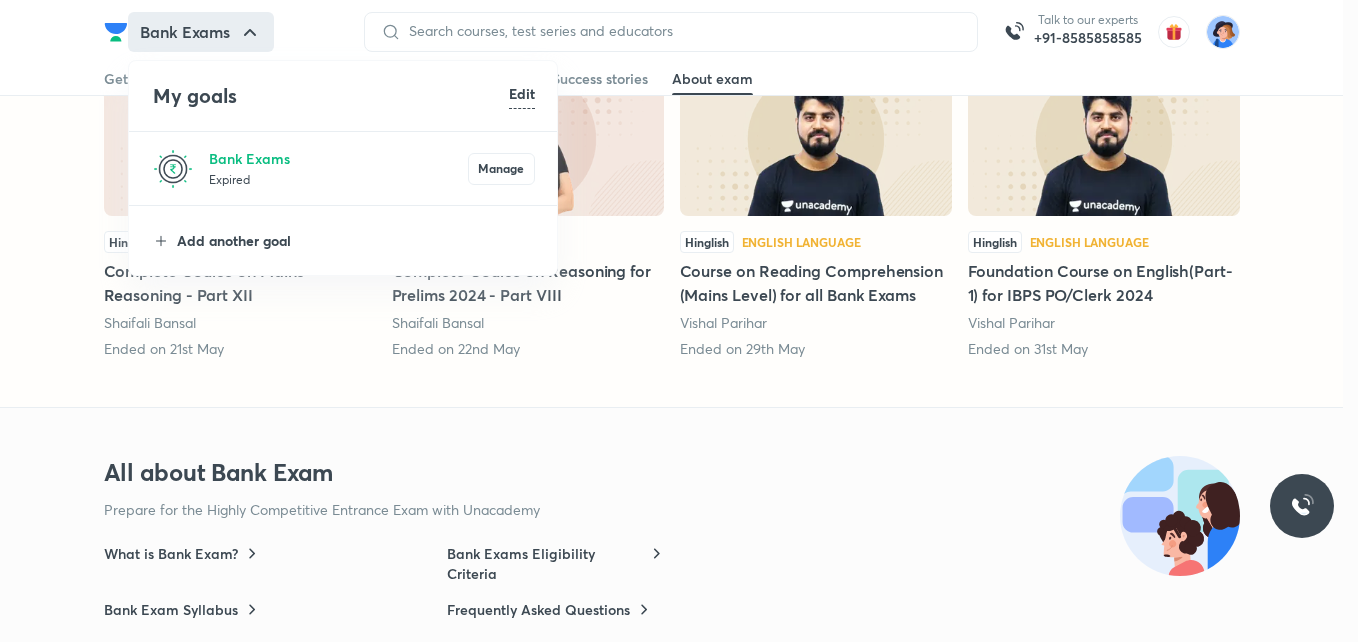 click on "Add another goal" at bounding box center [356, 240] 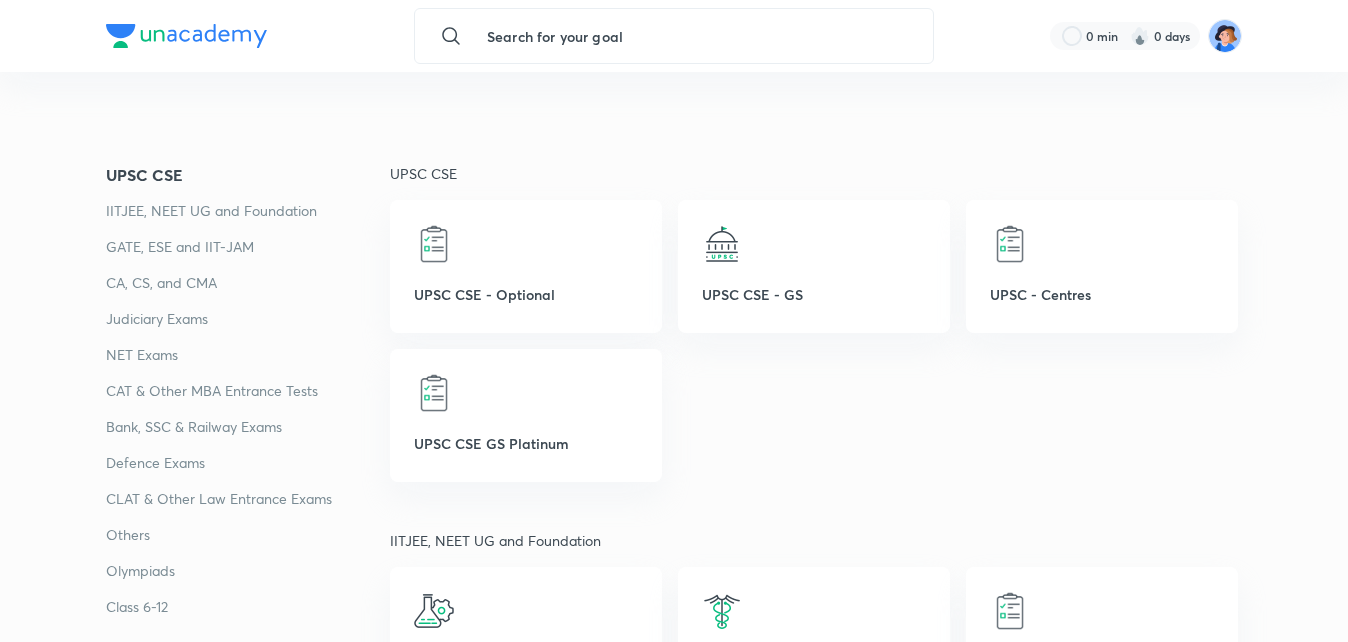 scroll, scrollTop: 300, scrollLeft: 0, axis: vertical 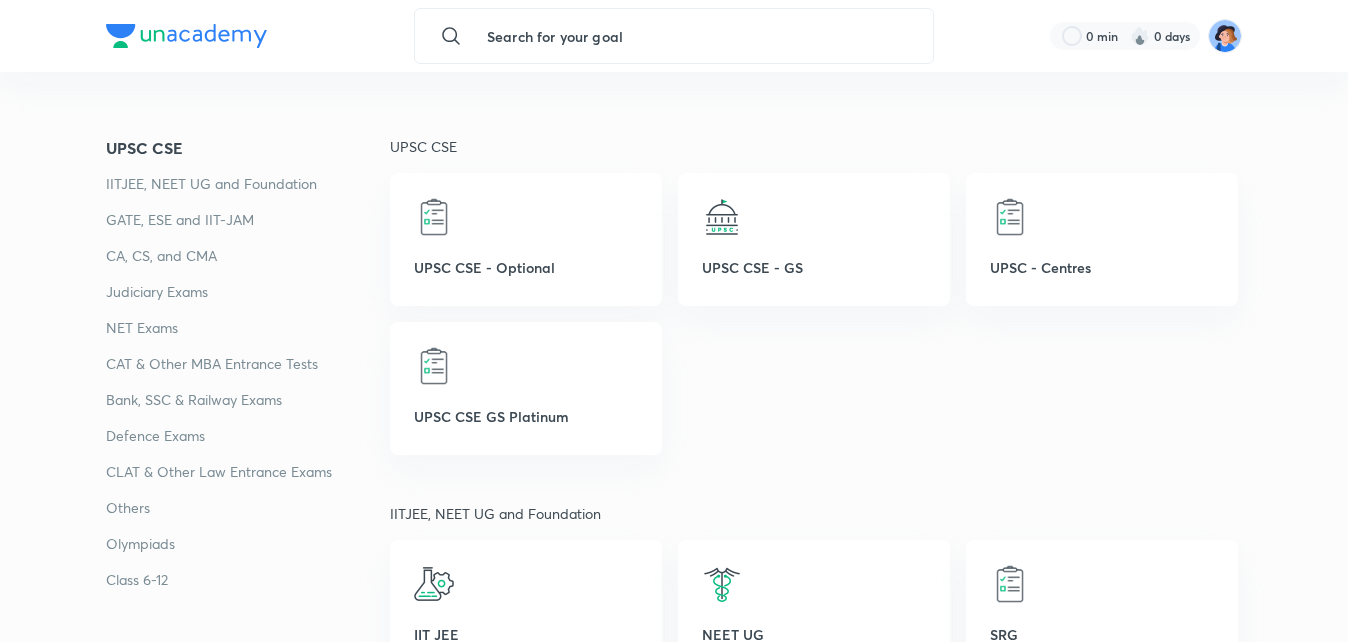 click on "Bank, SSC & Railway Exams" at bounding box center [248, 400] 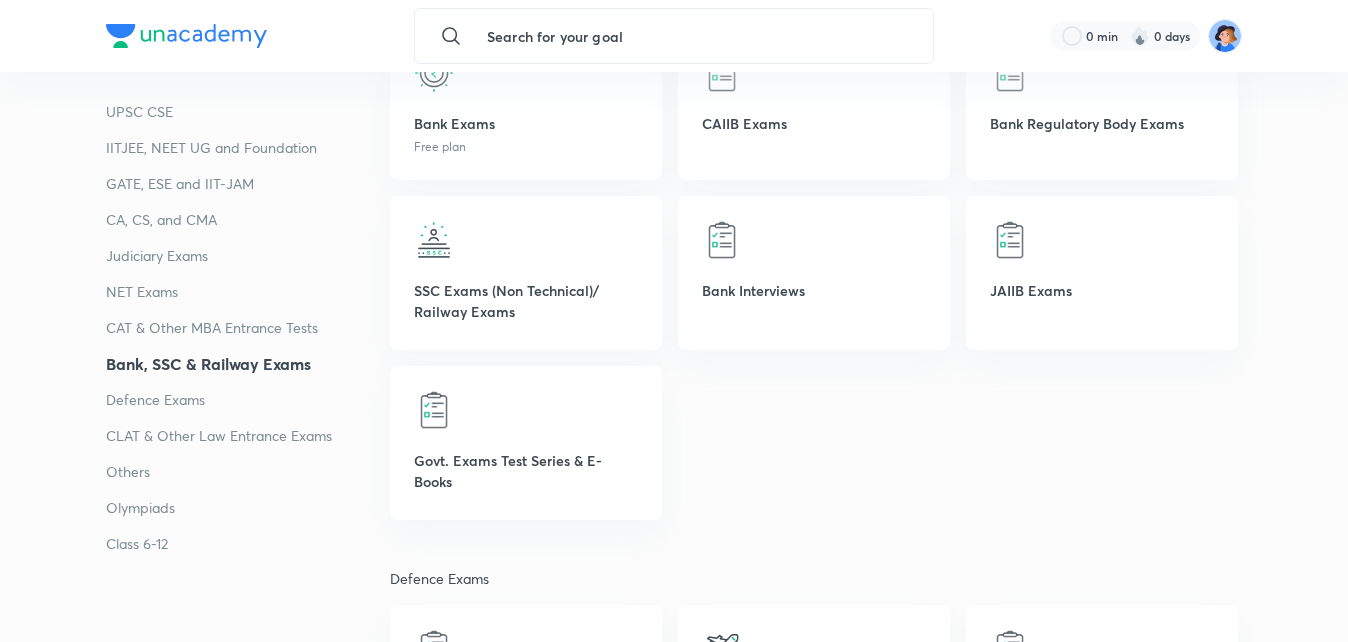 scroll, scrollTop: 3558, scrollLeft: 0, axis: vertical 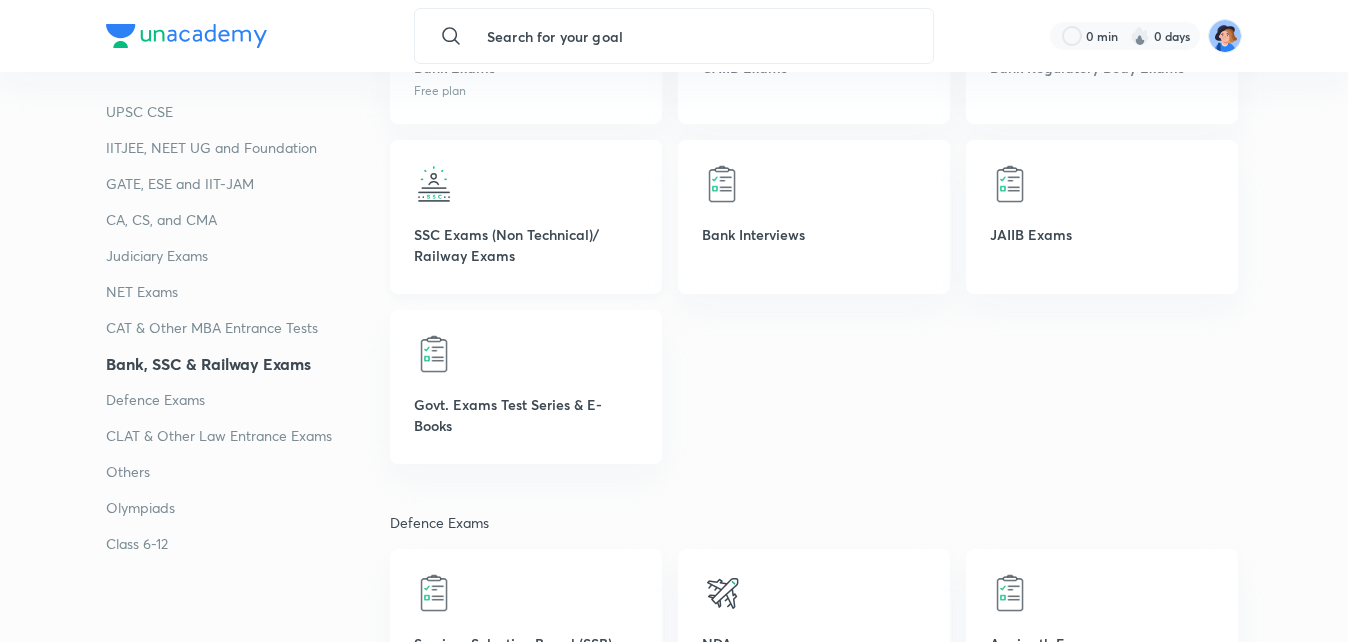 click on "SSC Exams (Non Technical)/ Railway Exams" at bounding box center (526, 217) 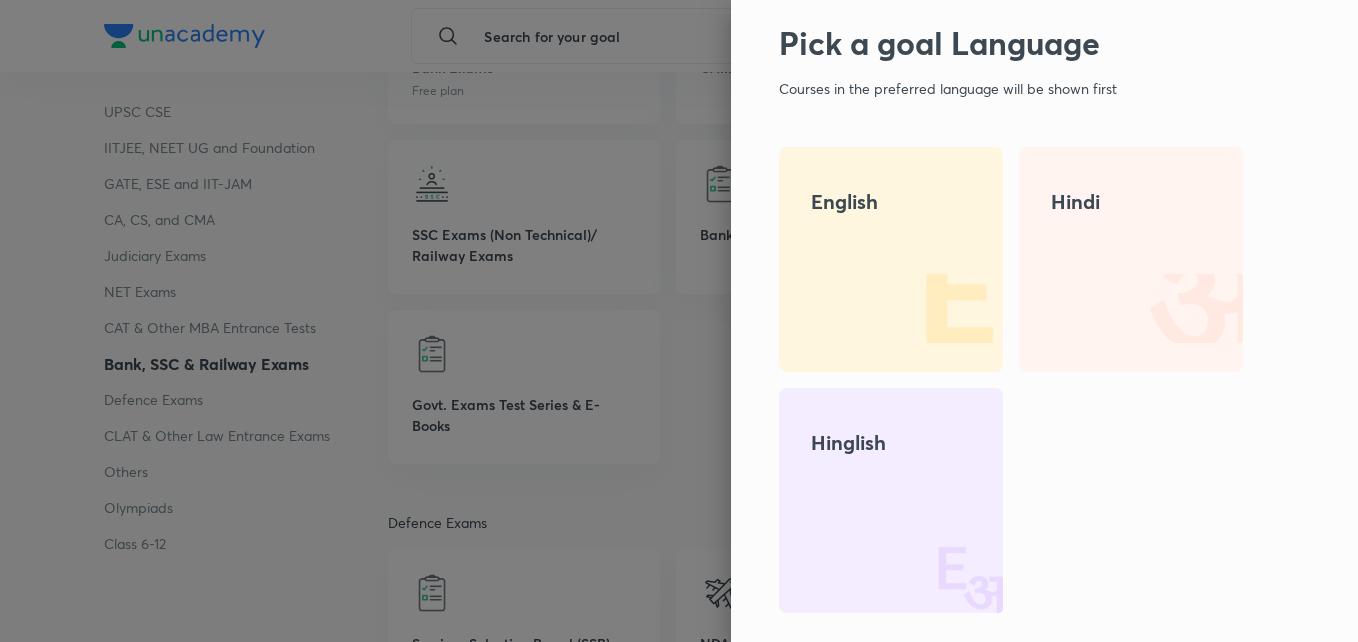 click at bounding box center (939, 549) 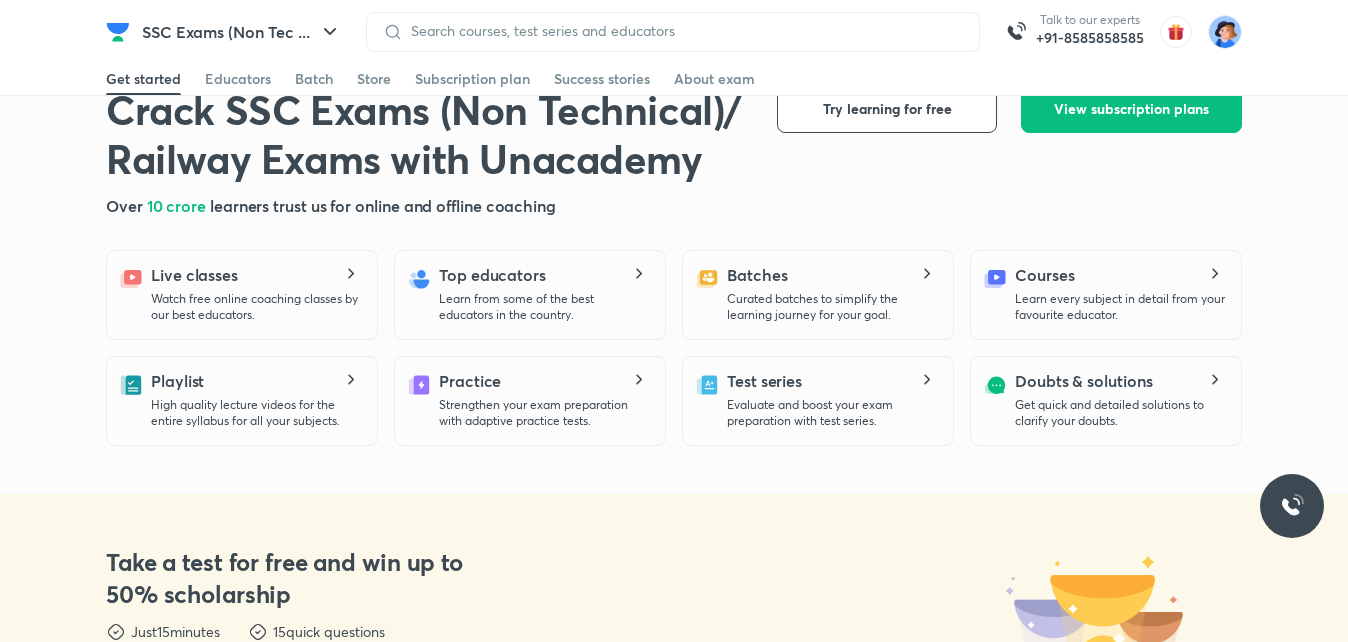 scroll, scrollTop: 0, scrollLeft: 0, axis: both 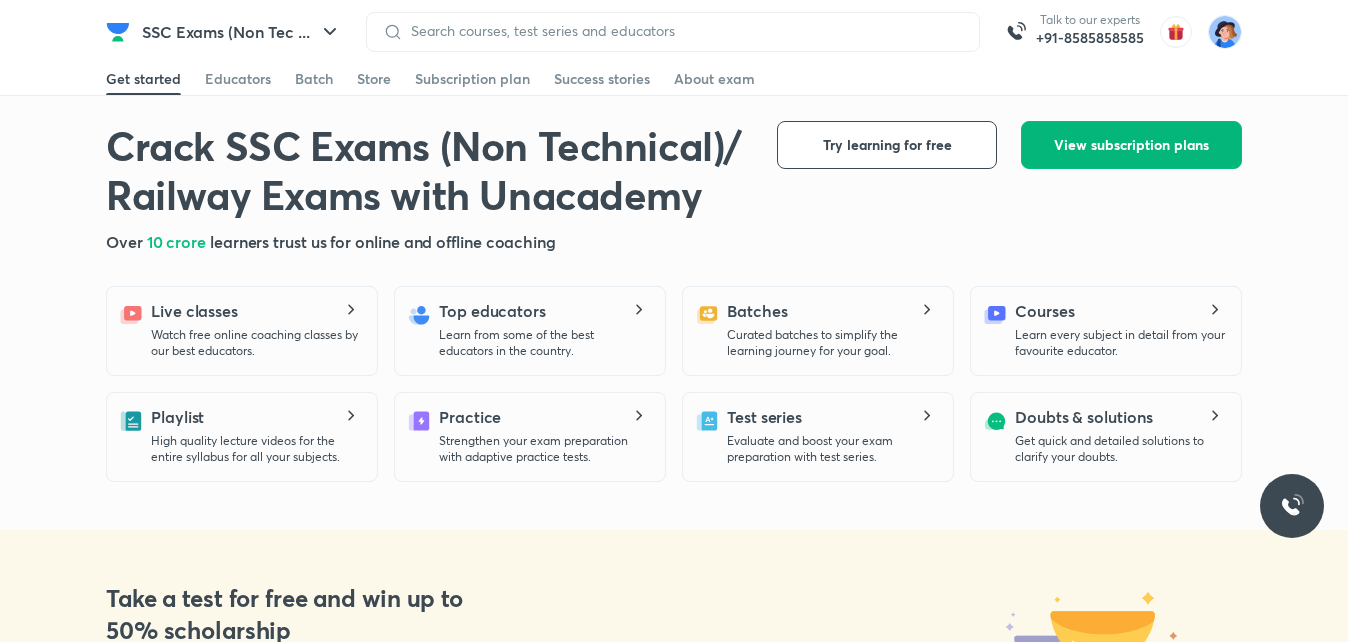 click on "View subscription plans" at bounding box center [1131, 145] 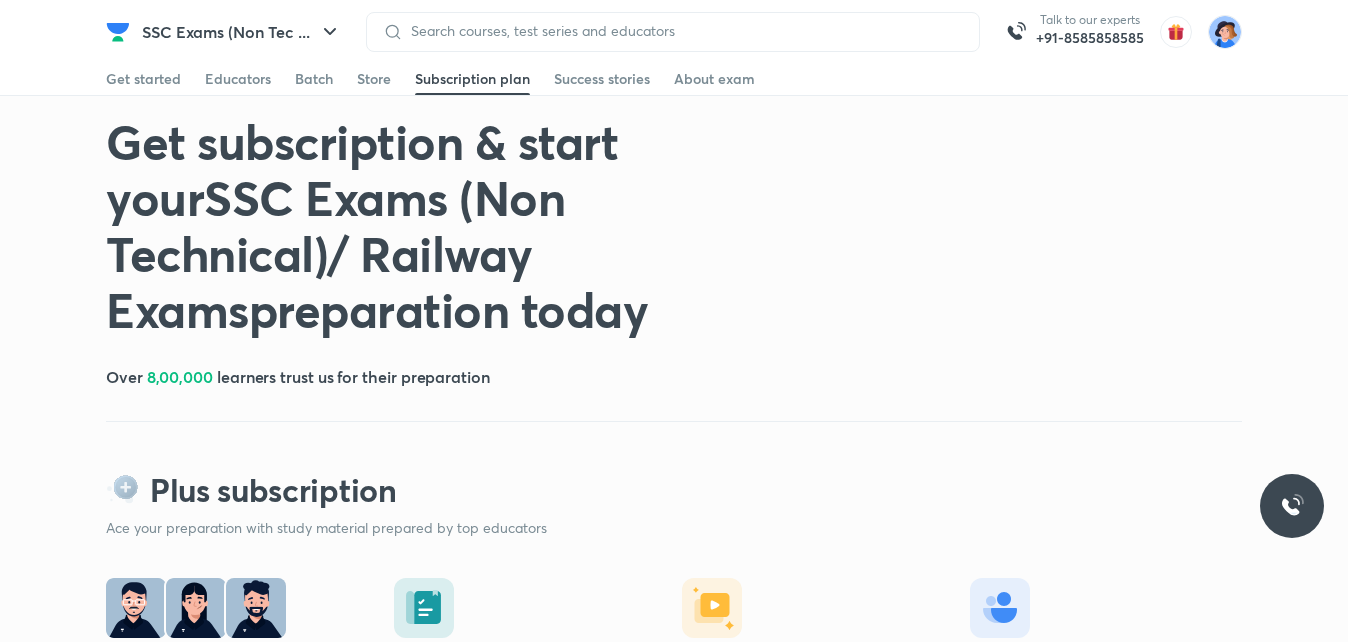 scroll, scrollTop: 0, scrollLeft: 0, axis: both 